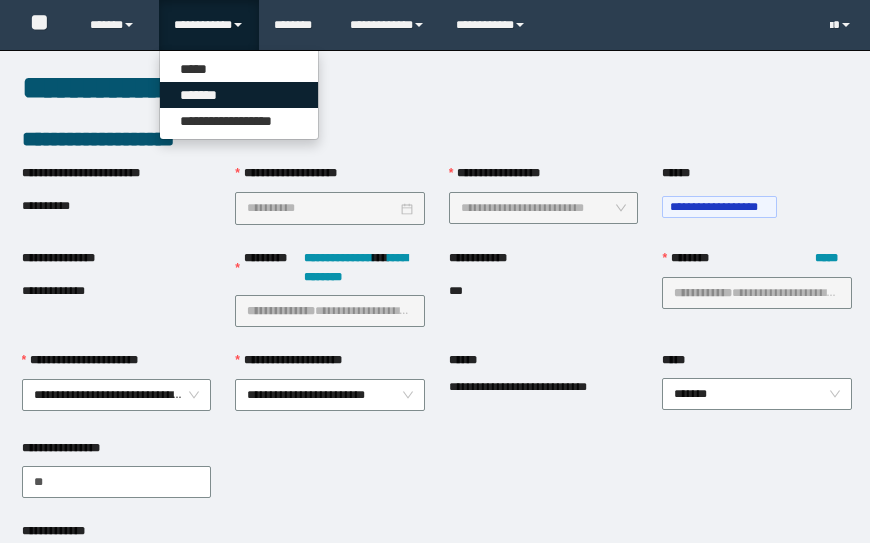 scroll, scrollTop: 957, scrollLeft: 0, axis: vertical 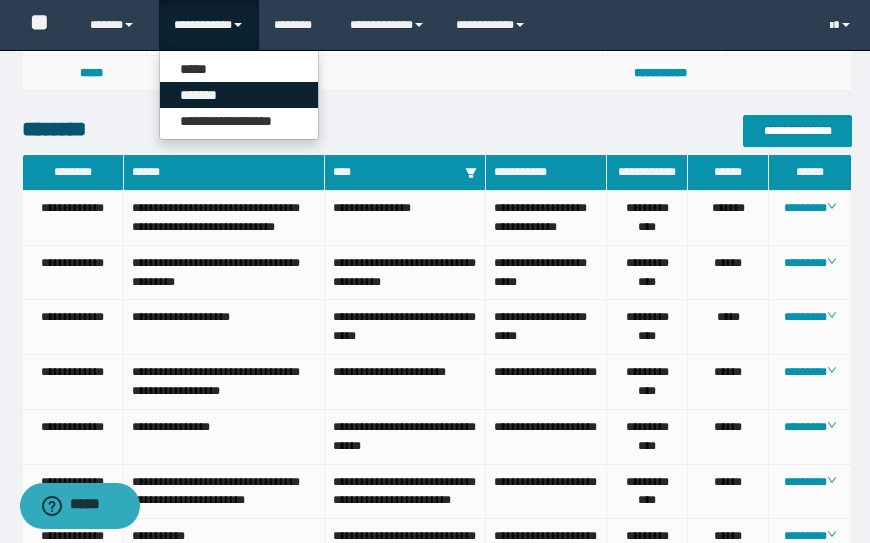 click on "*******" at bounding box center [239, 95] 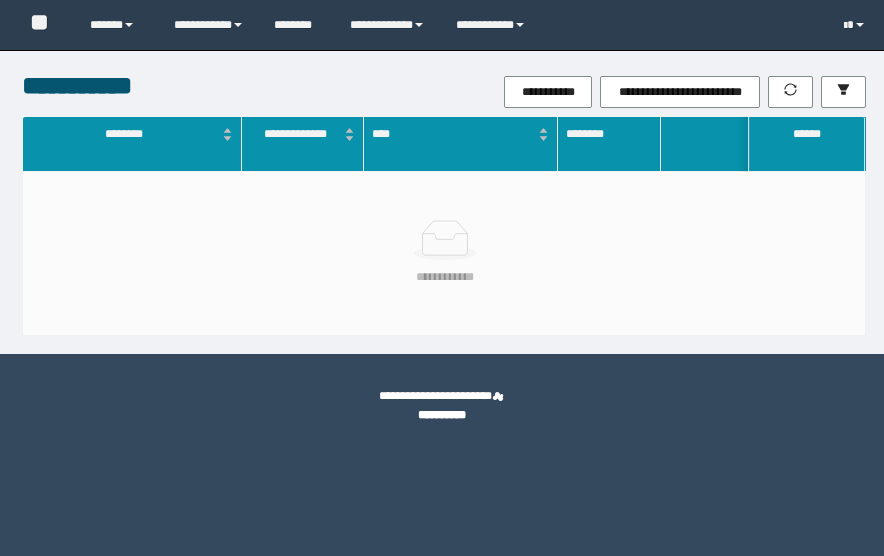 scroll, scrollTop: 0, scrollLeft: 0, axis: both 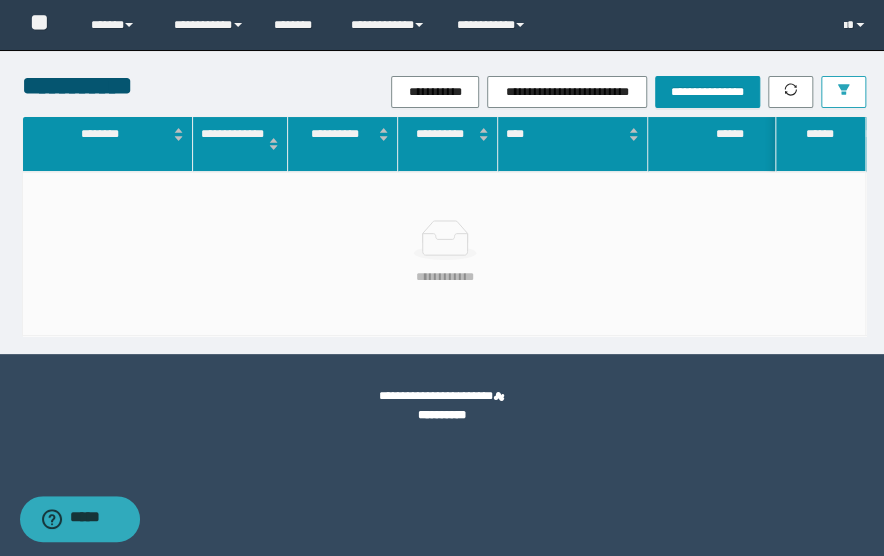 click 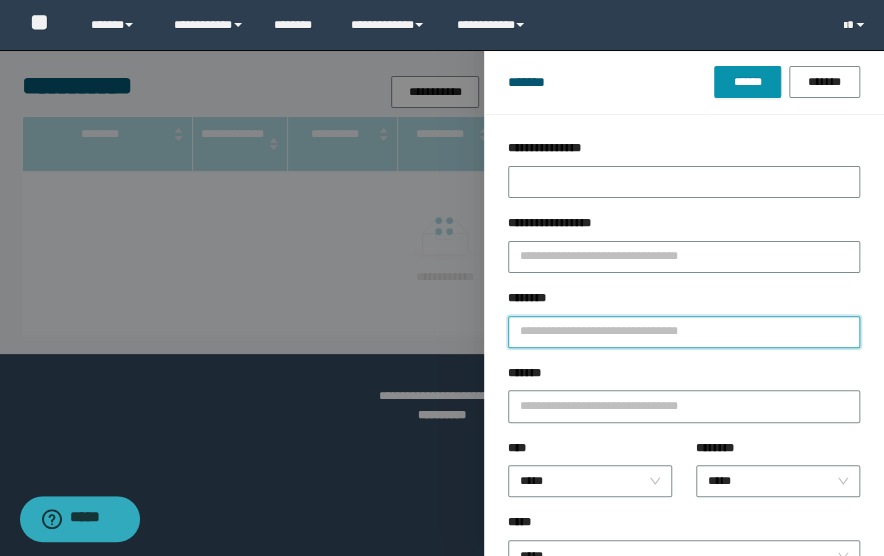 drag, startPoint x: 728, startPoint y: 337, endPoint x: 877, endPoint y: 337, distance: 149 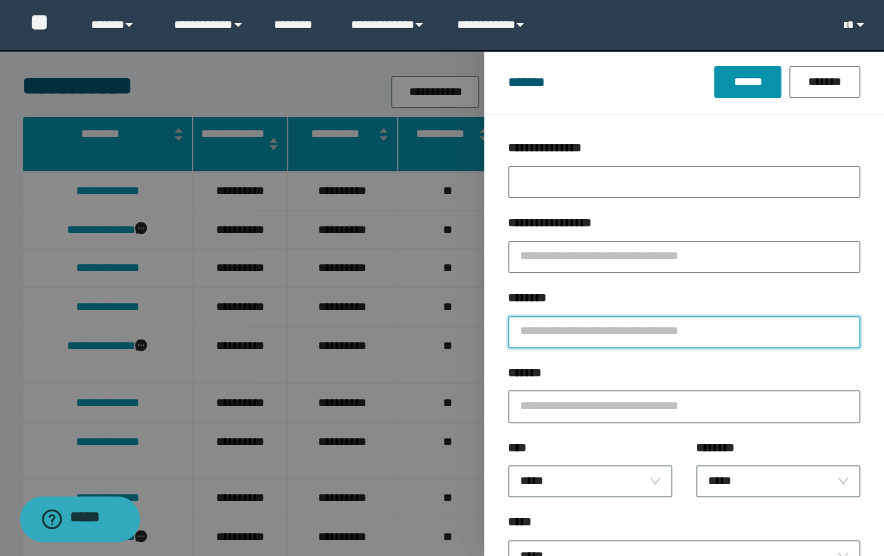 type on "*" 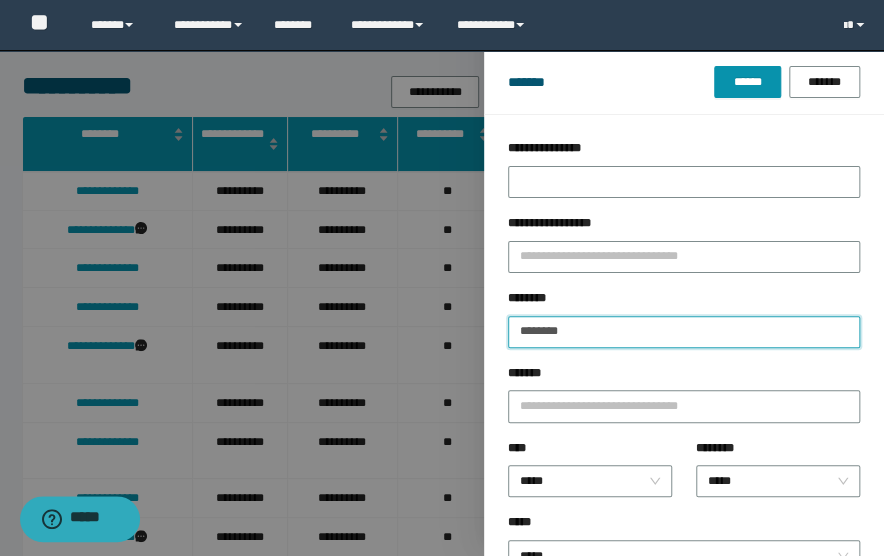 type on "********" 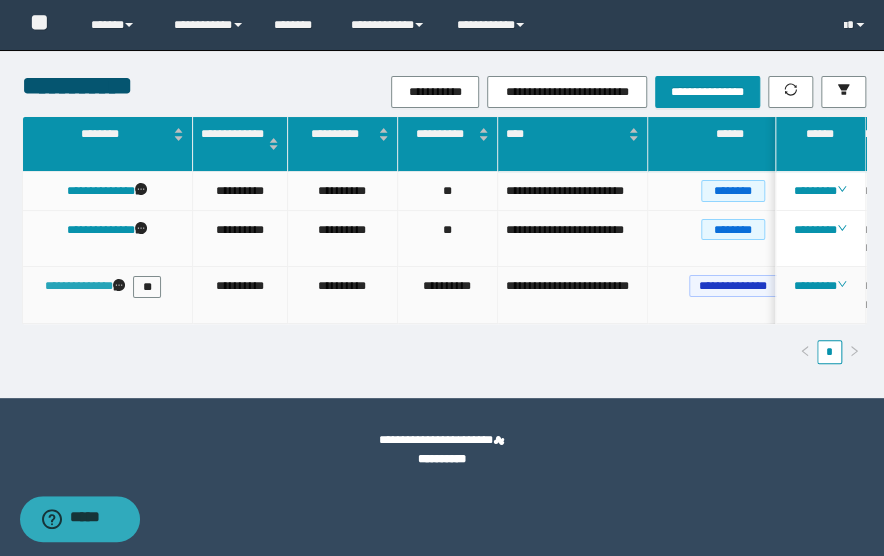 click on "**********" at bounding box center (79, 286) 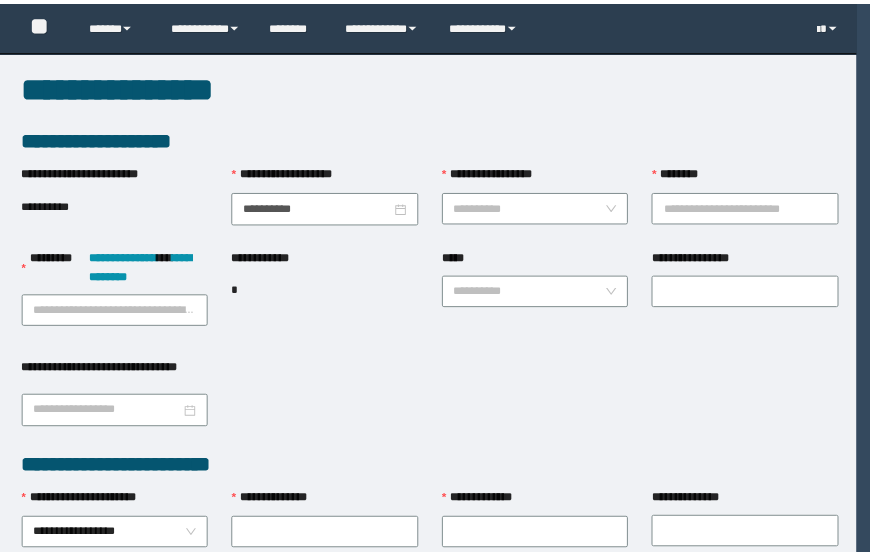 scroll, scrollTop: 0, scrollLeft: 0, axis: both 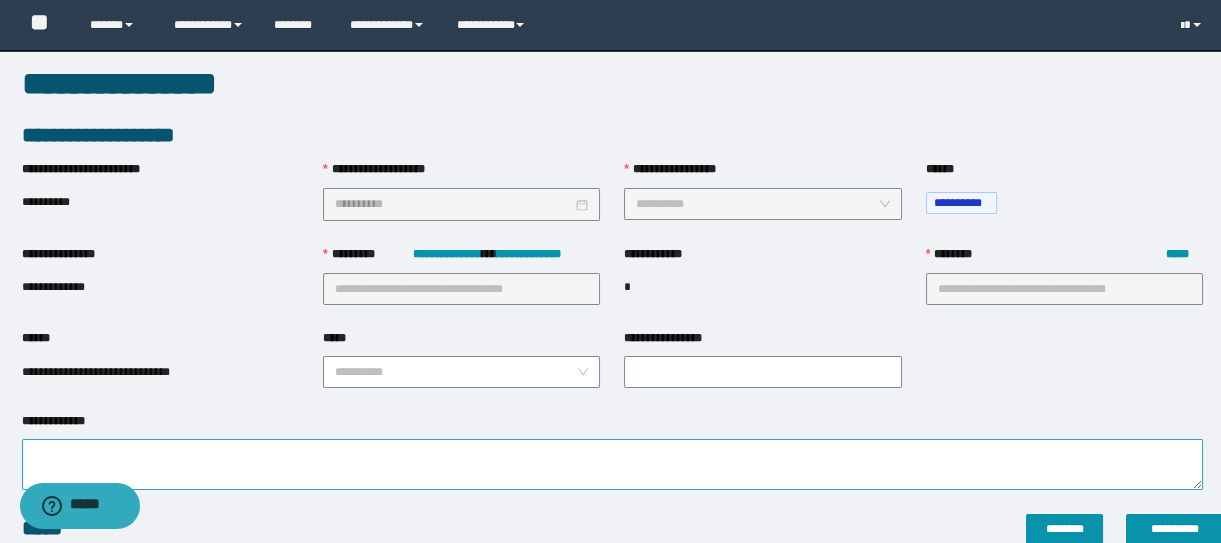 type on "**********" 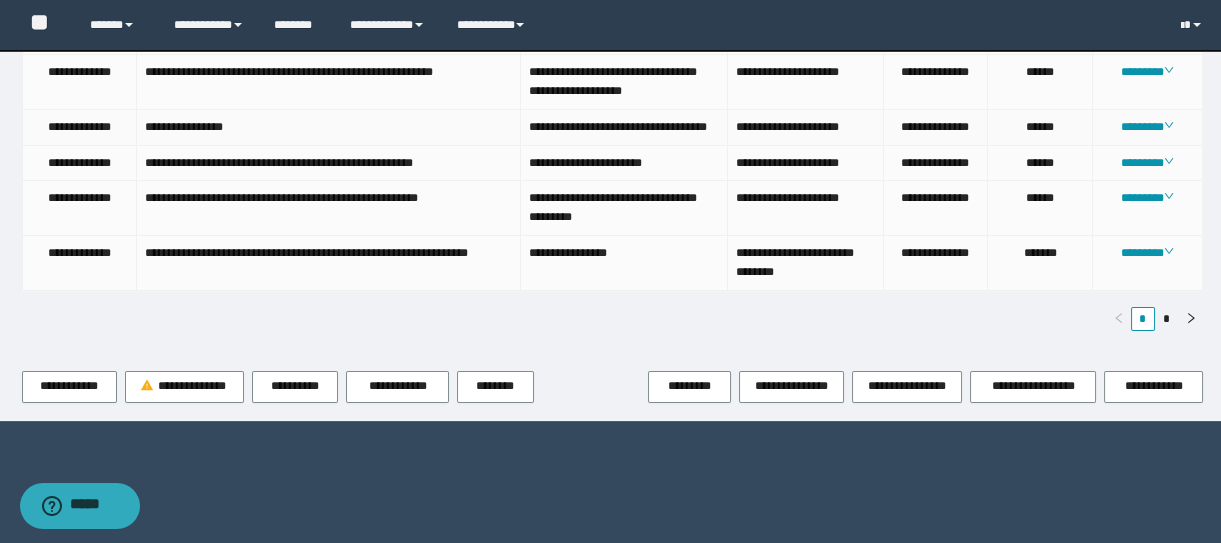 scroll, scrollTop: 1327, scrollLeft: 0, axis: vertical 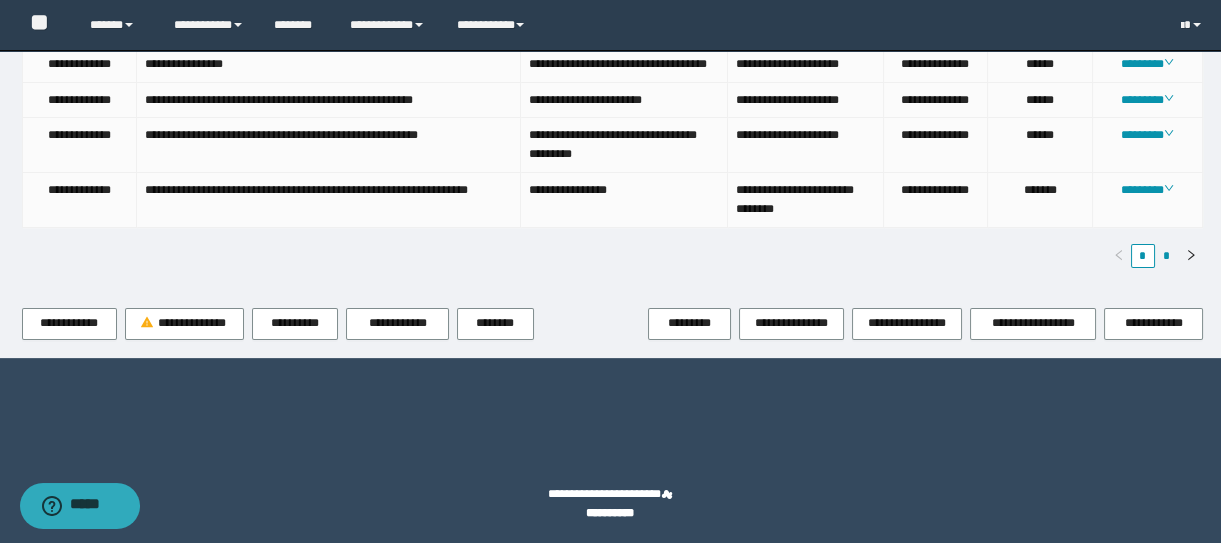 click on "*" at bounding box center (1167, 256) 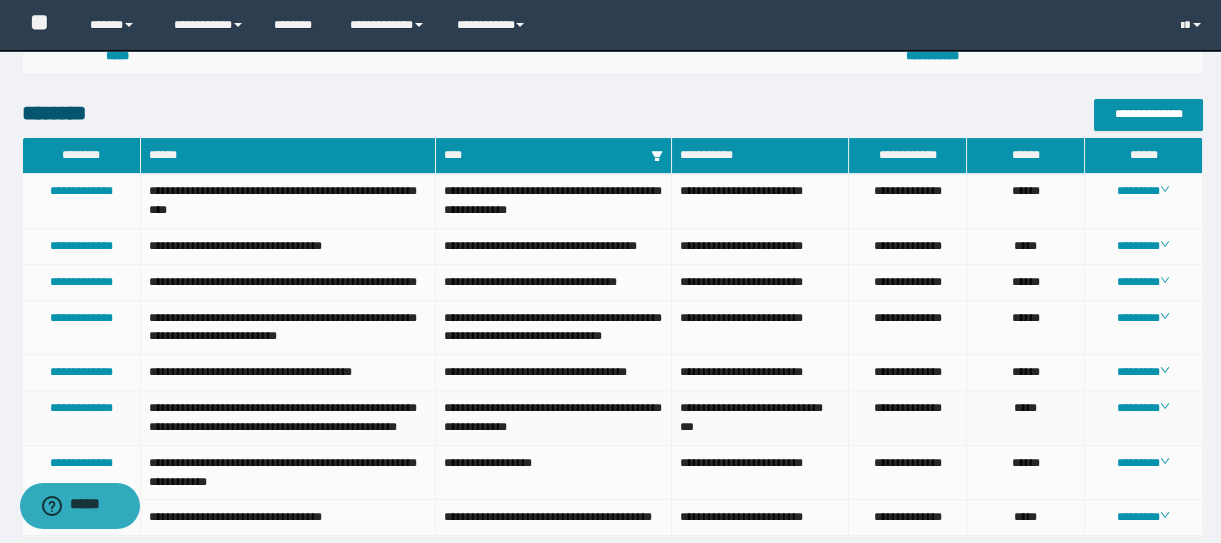 scroll, scrollTop: 872, scrollLeft: 0, axis: vertical 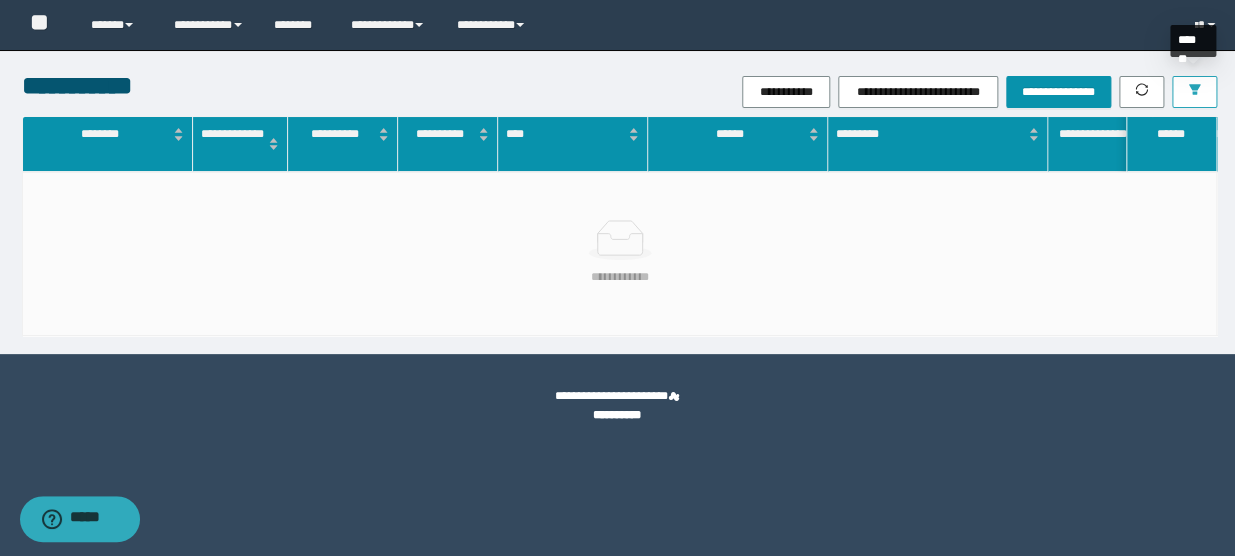click at bounding box center (1194, 91) 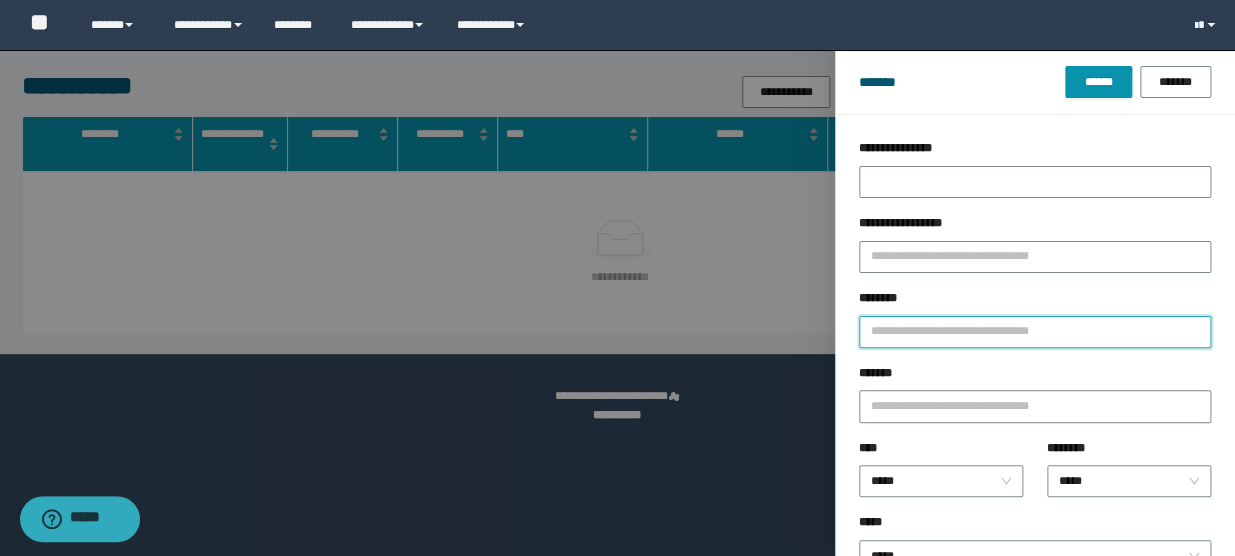 click on "********" at bounding box center [1035, 332] 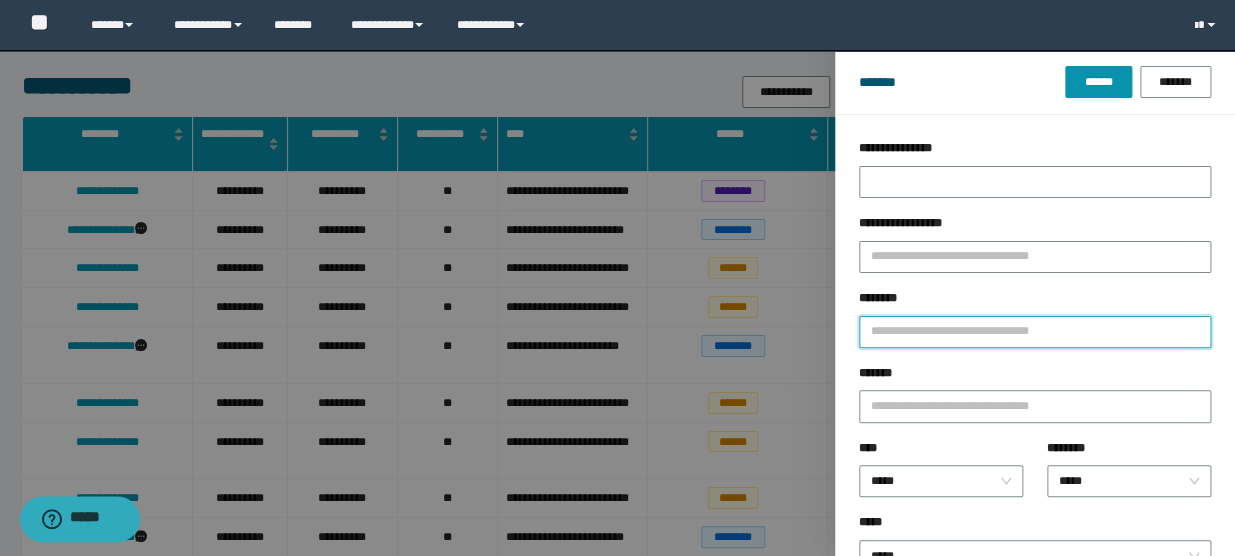 type on "*" 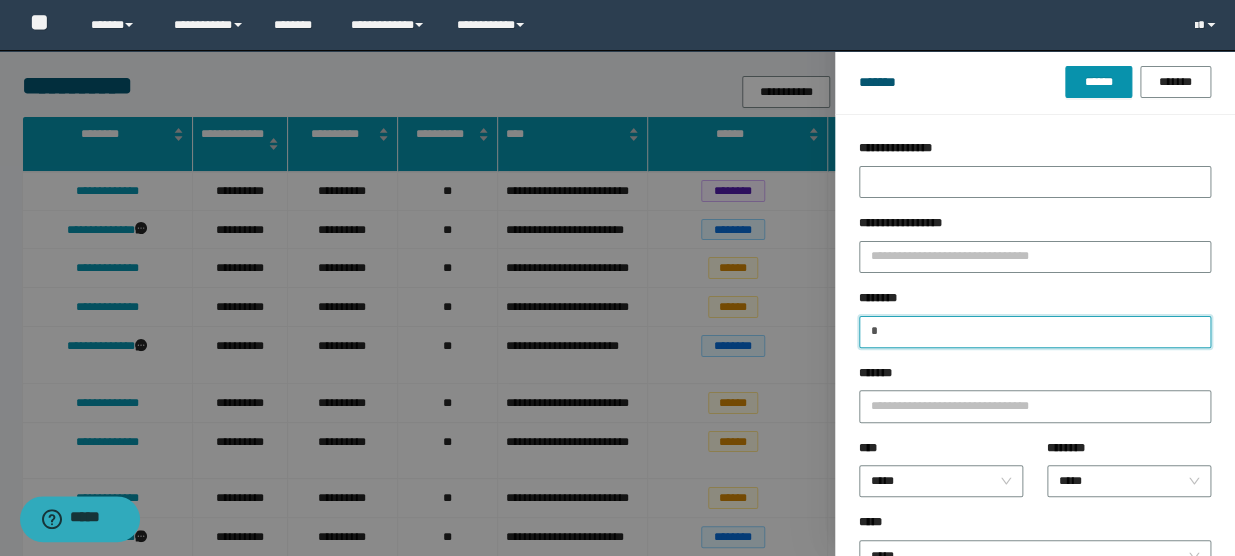 type 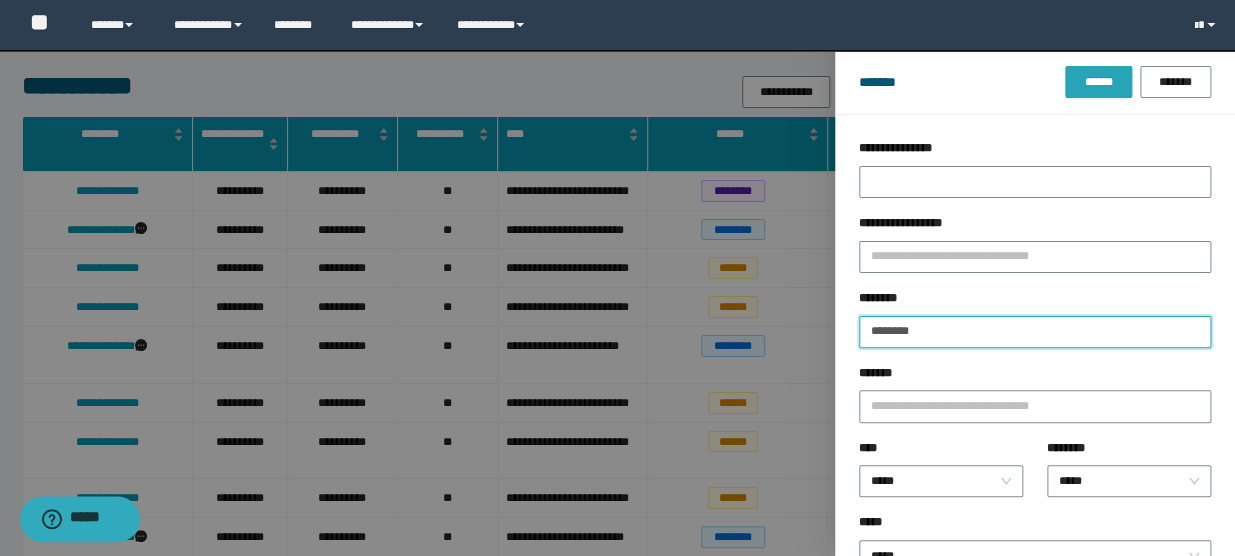 type on "********" 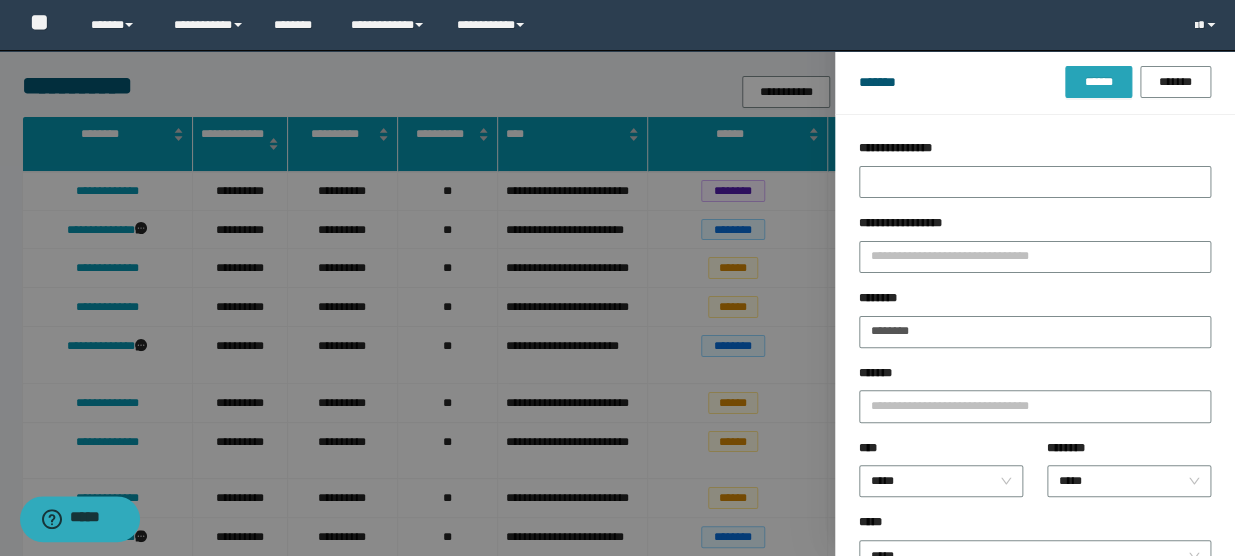 click on "******" at bounding box center (1098, 82) 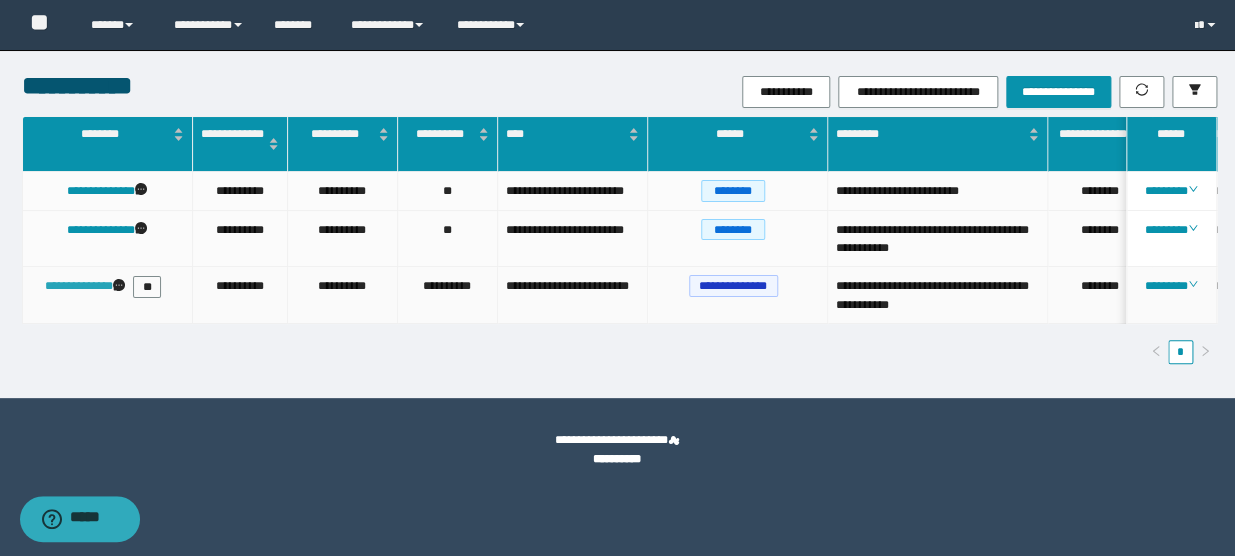 click on "**********" at bounding box center [79, 286] 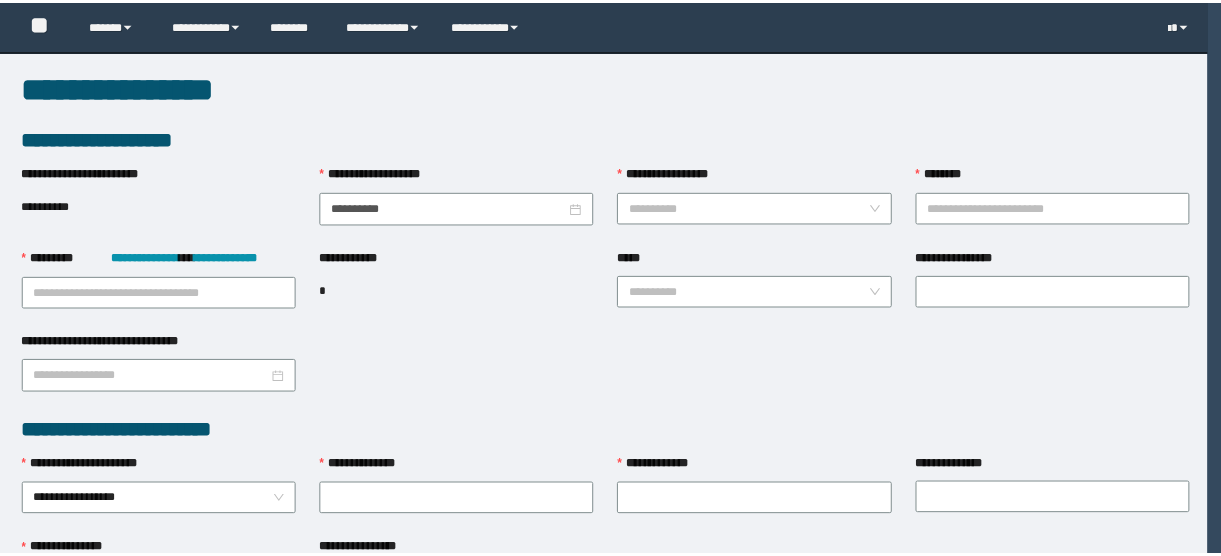 scroll, scrollTop: 0, scrollLeft: 0, axis: both 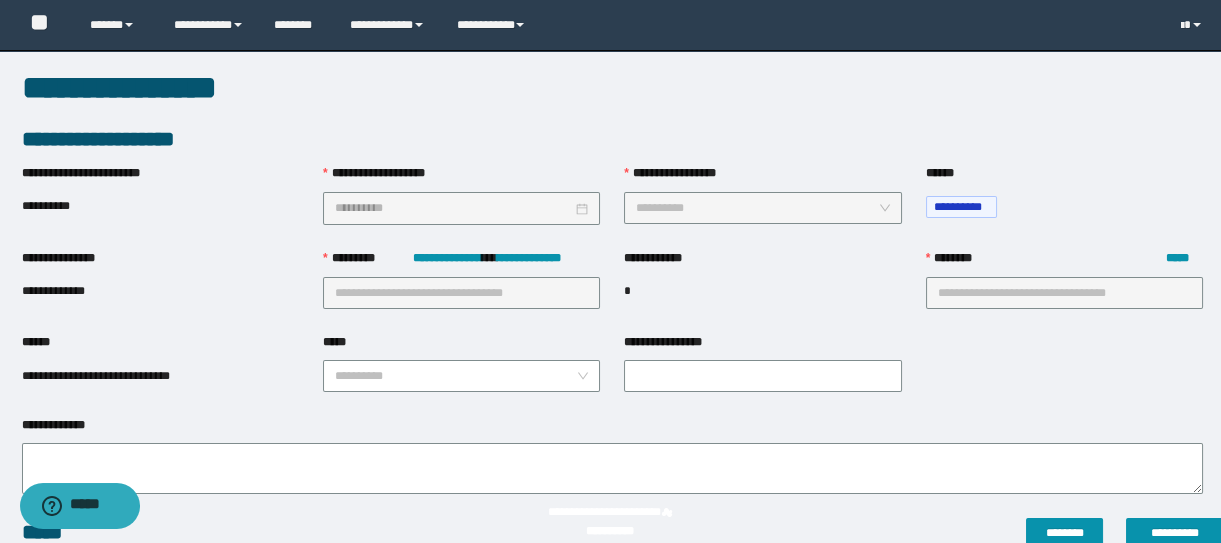 type on "**********" 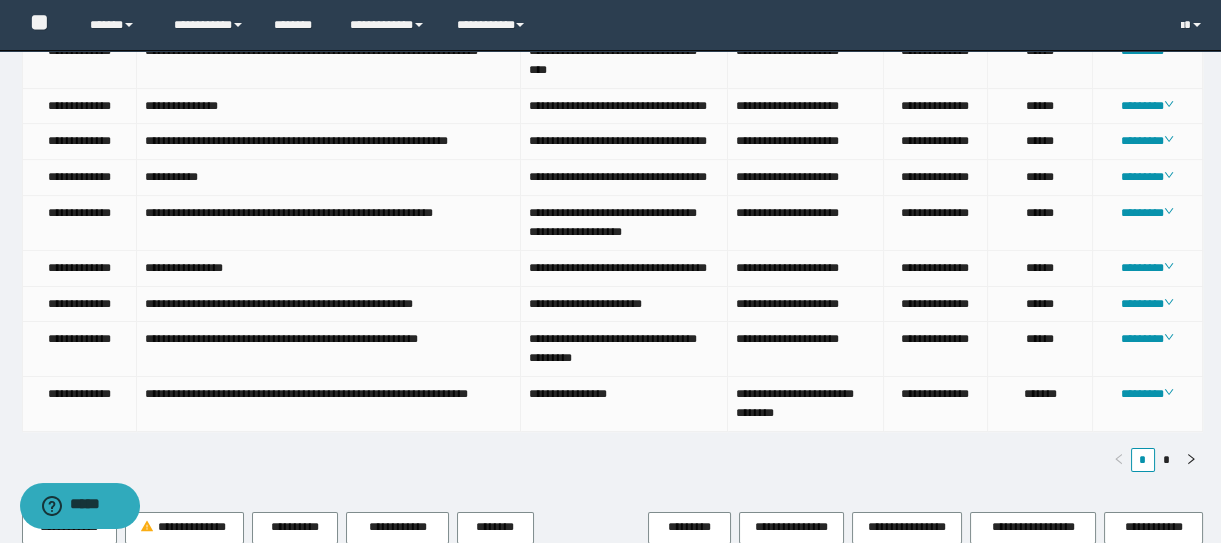 scroll, scrollTop: 1327, scrollLeft: 0, axis: vertical 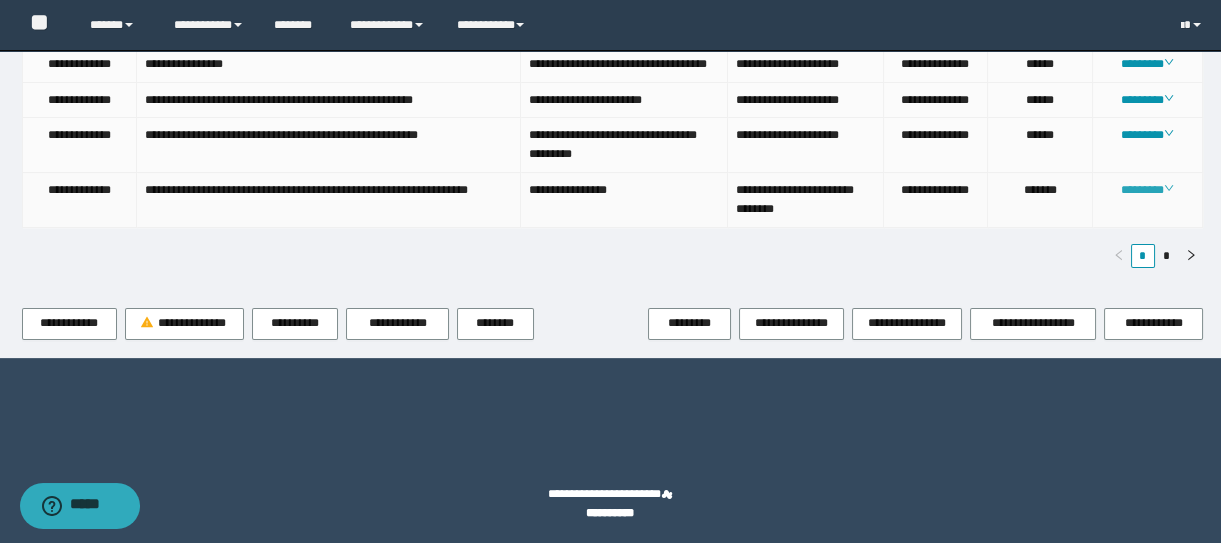 click on "********" at bounding box center [1147, 190] 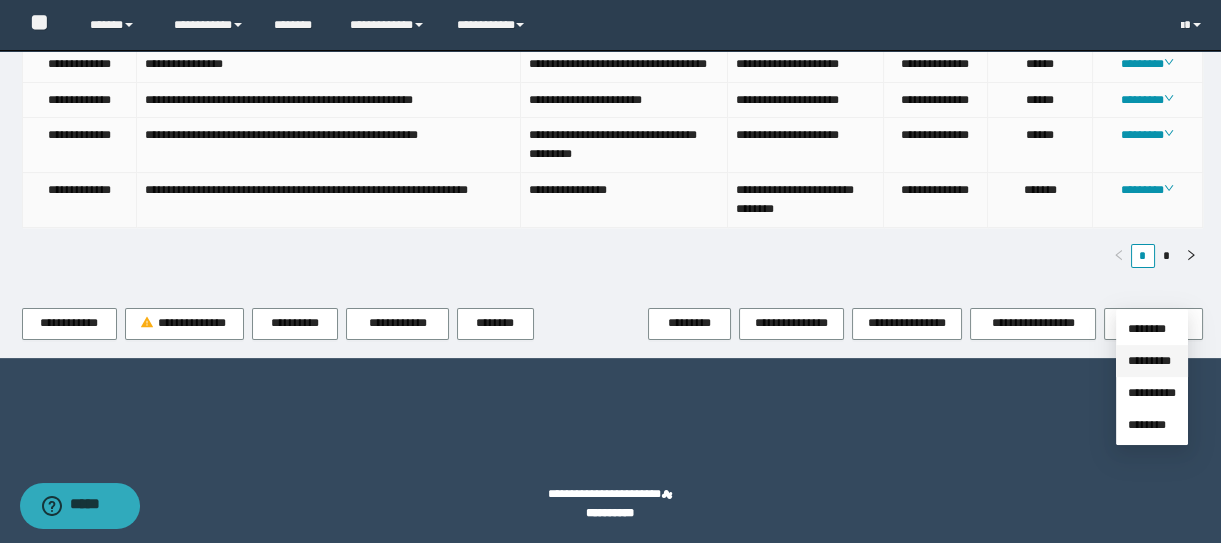click on "*********" at bounding box center (1149, 361) 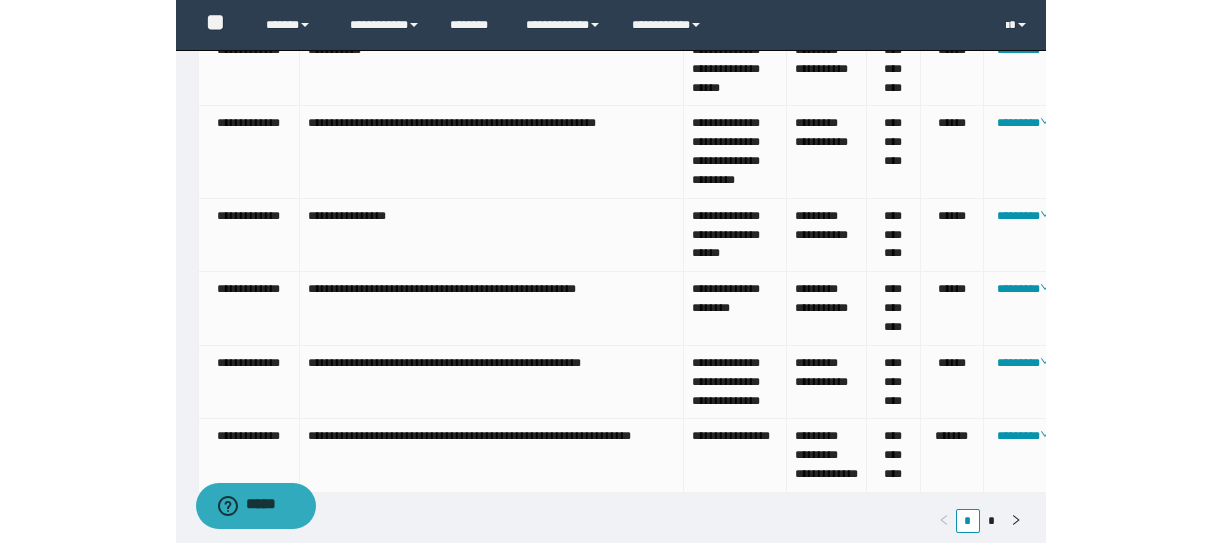 scroll, scrollTop: 1327, scrollLeft: 0, axis: vertical 